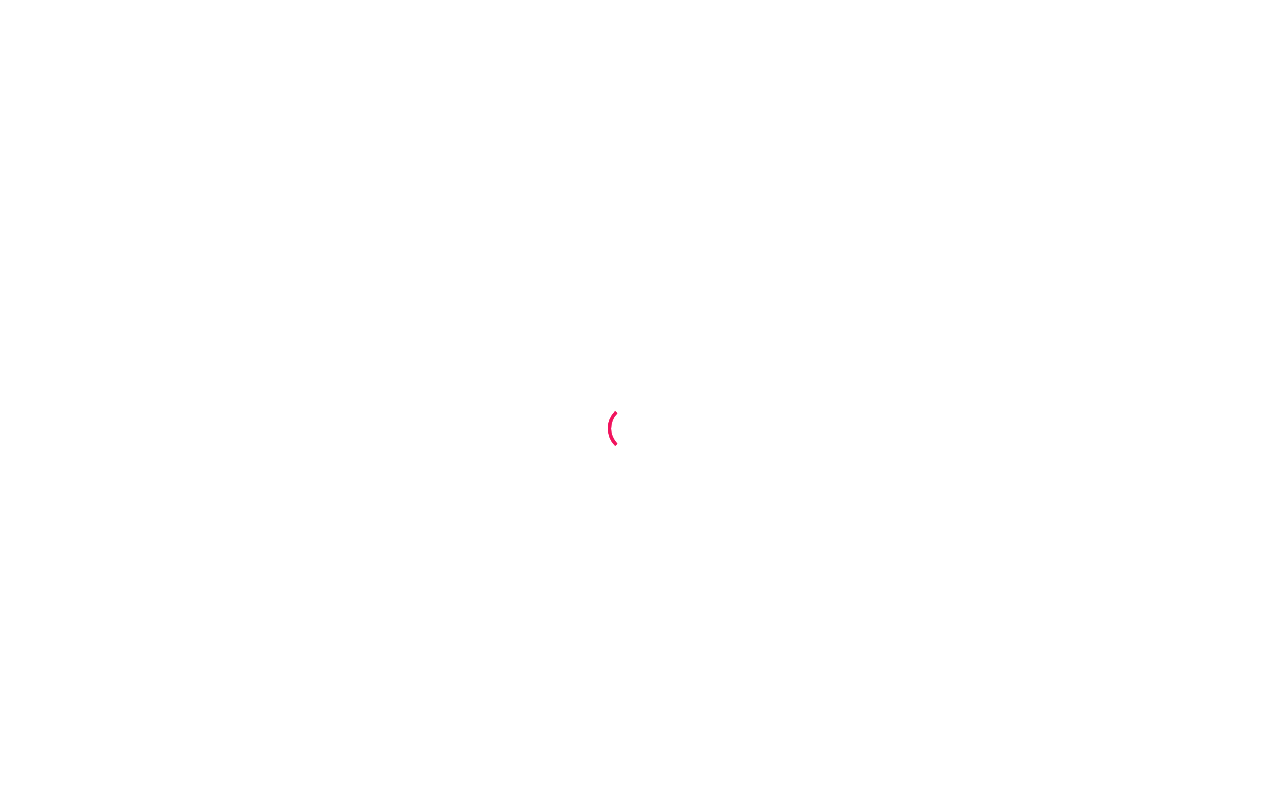 scroll, scrollTop: 0, scrollLeft: 0, axis: both 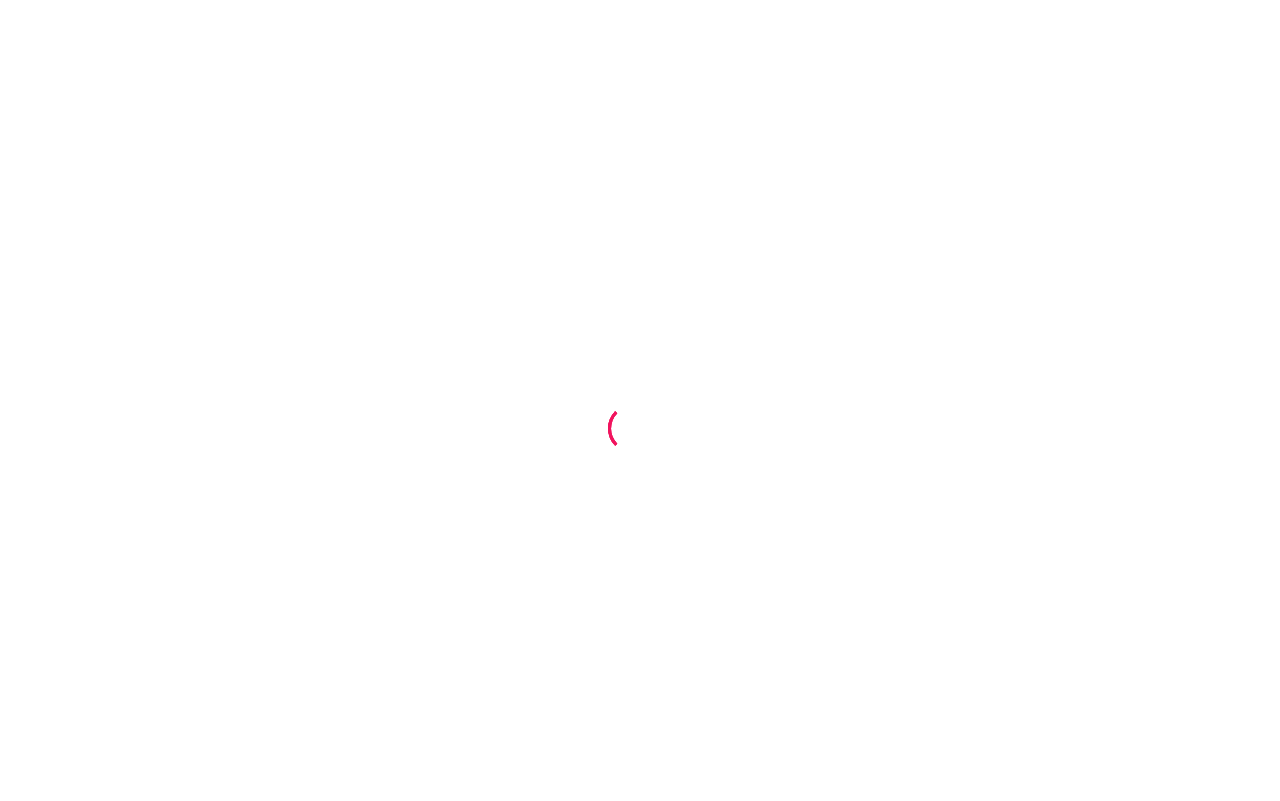 click at bounding box center [640, 400] 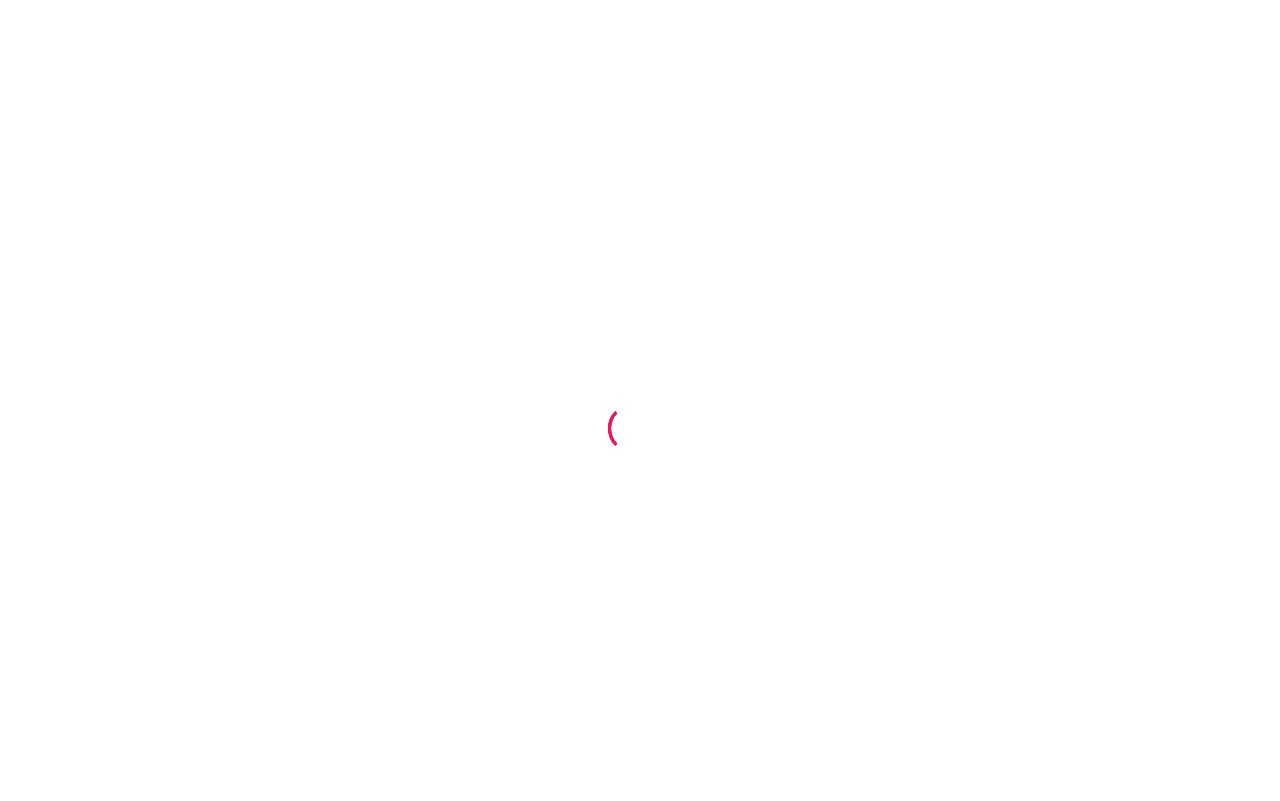 scroll, scrollTop: 0, scrollLeft: 0, axis: both 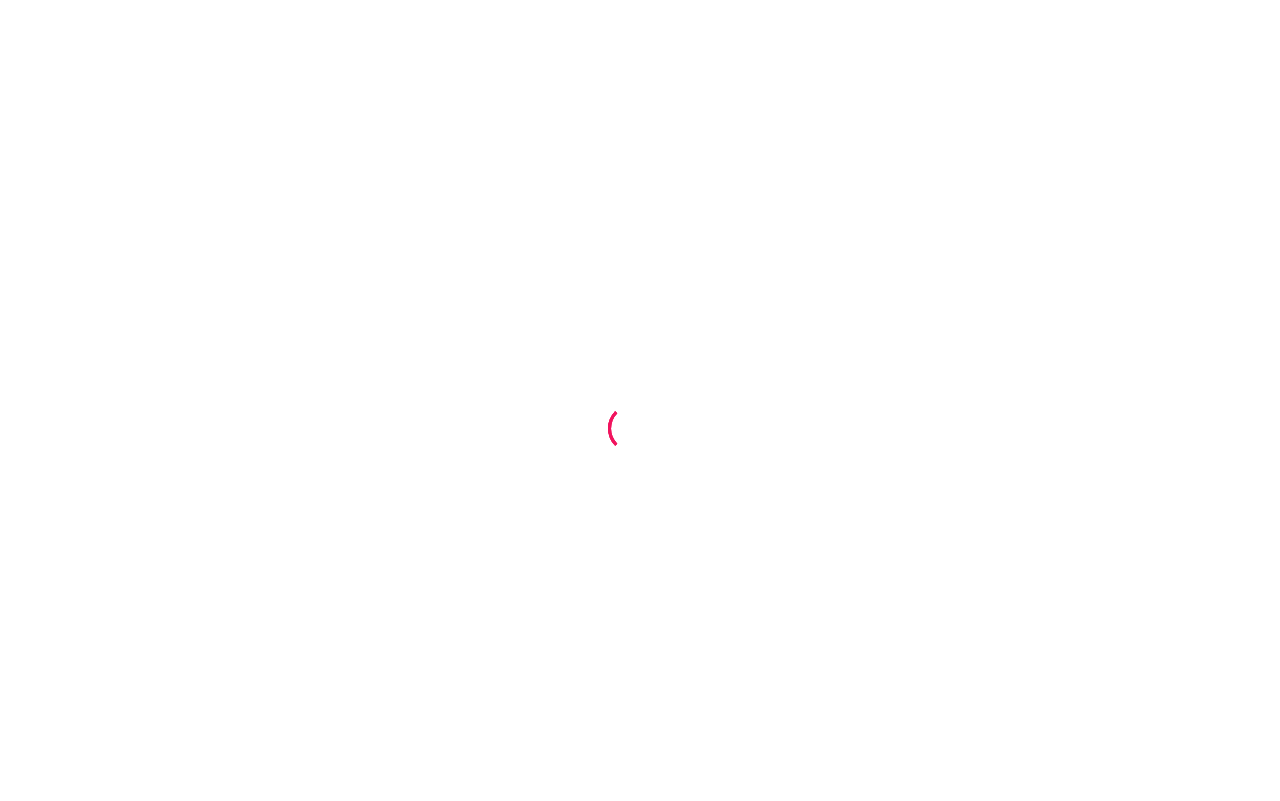 drag, startPoint x: 1081, startPoint y: 0, endPoint x: 1160, endPoint y: 58, distance: 98.005104 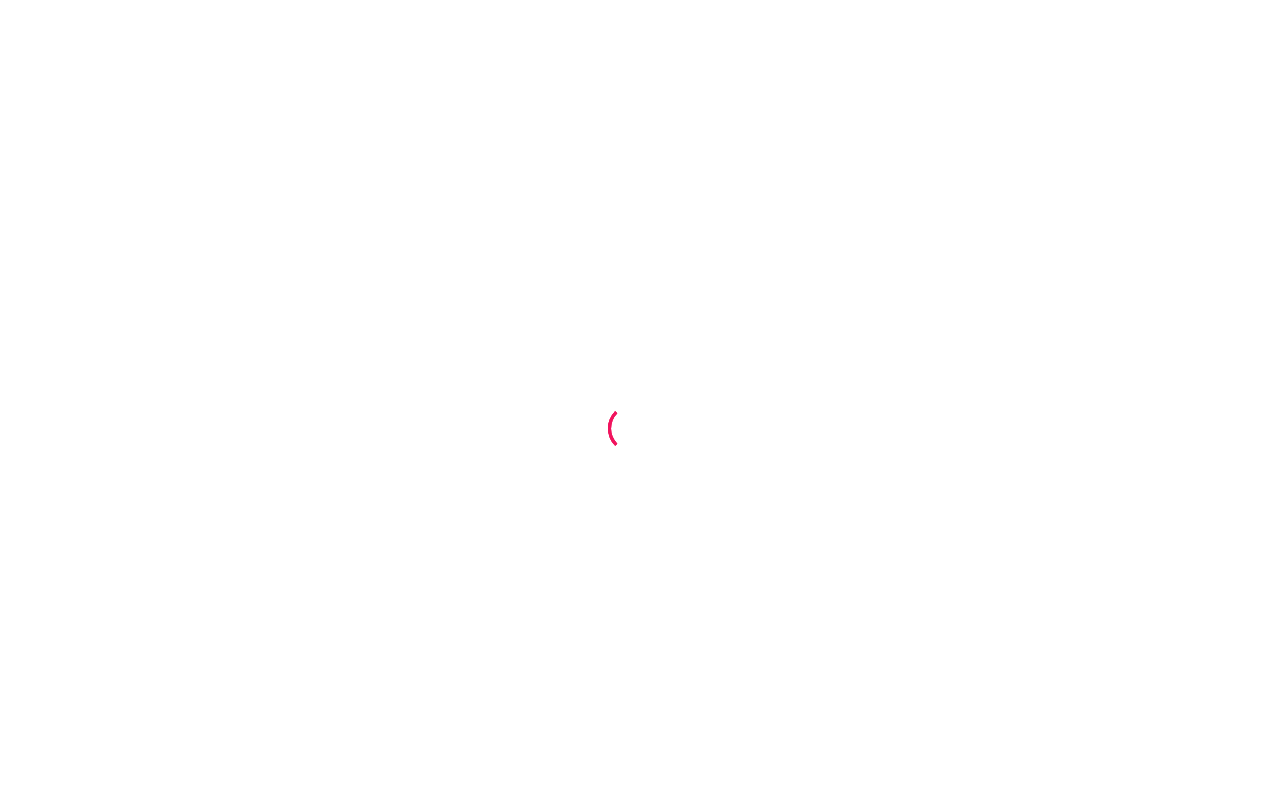 scroll, scrollTop: 0, scrollLeft: 0, axis: both 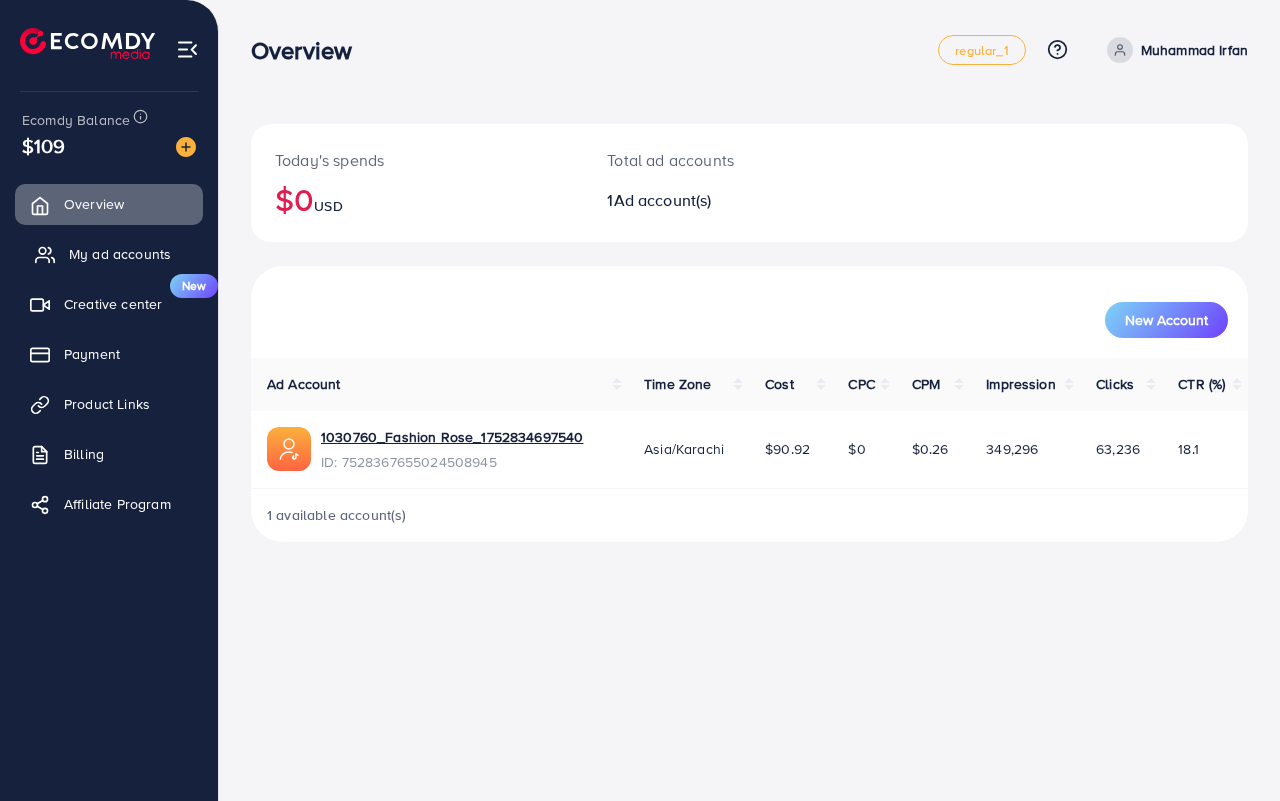 click on "My ad accounts" at bounding box center [120, 254] 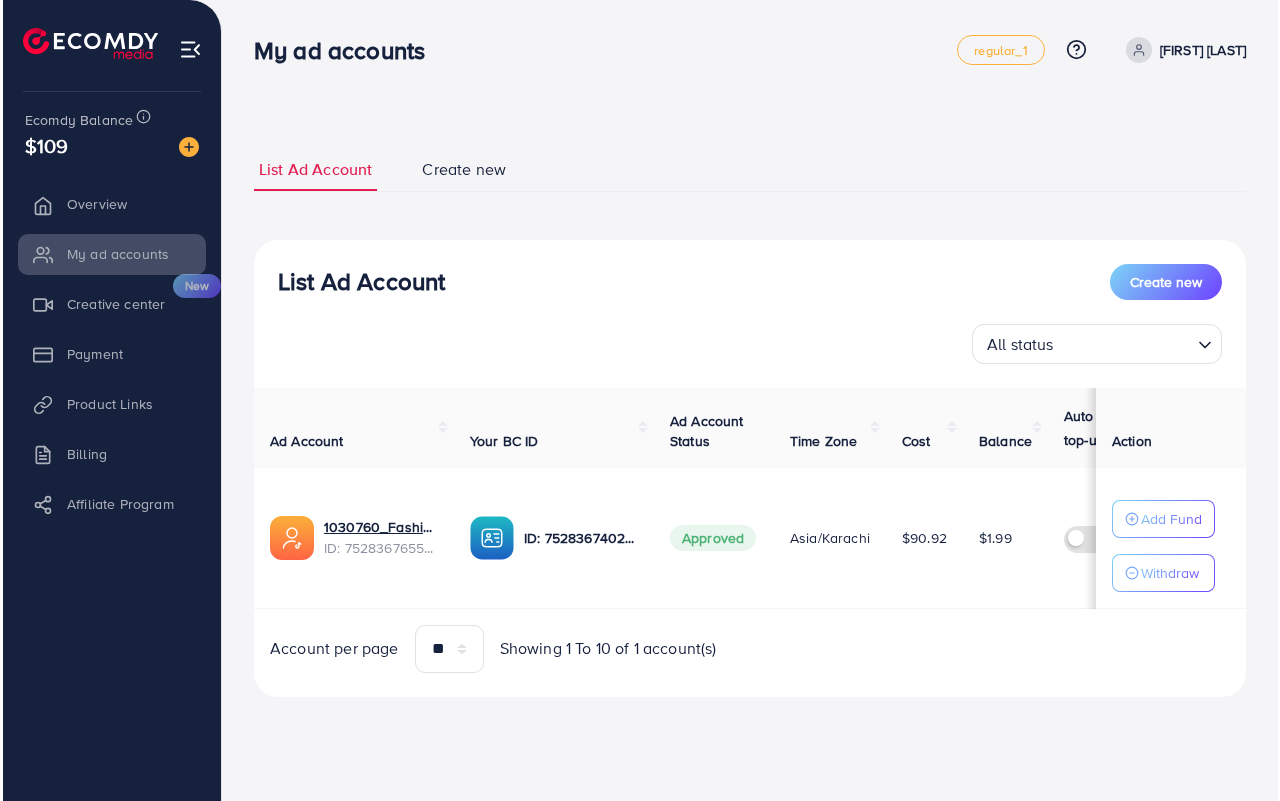 scroll, scrollTop: 0, scrollLeft: 0, axis: both 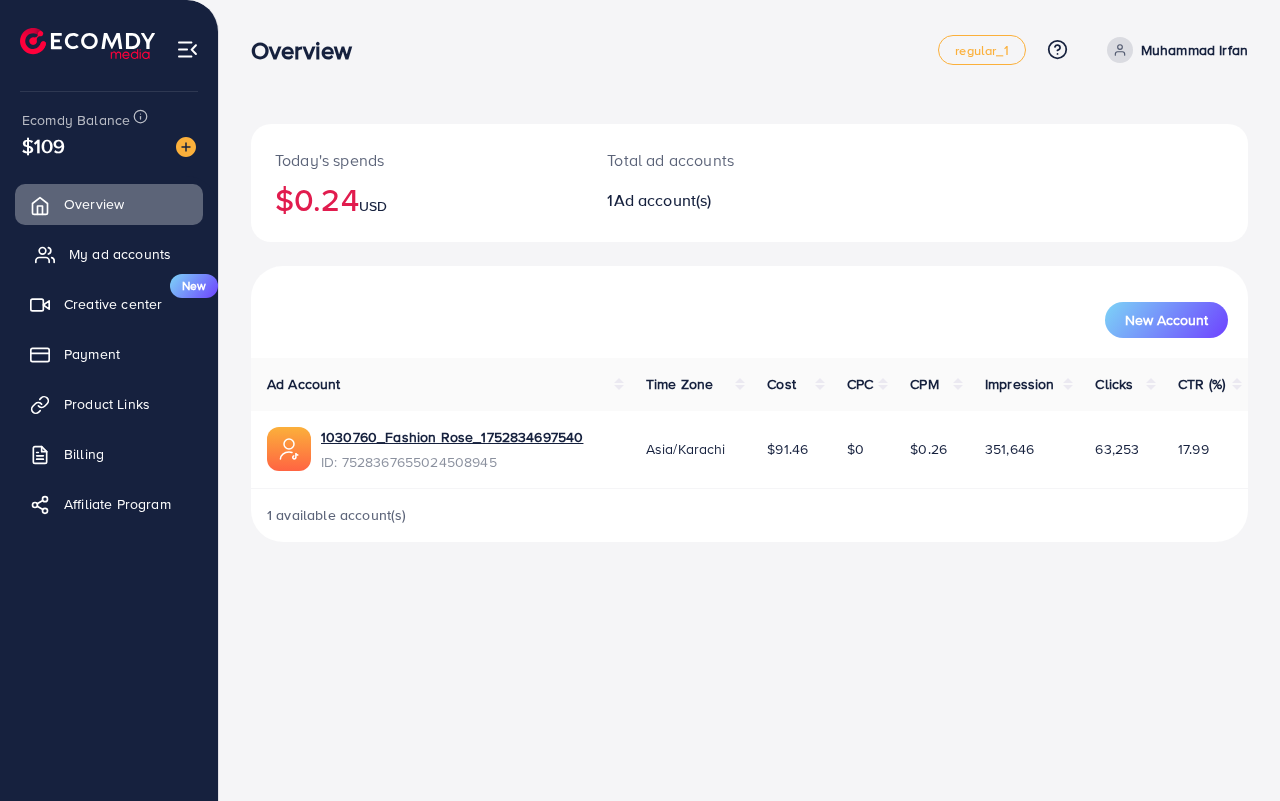 click on "My ad accounts" at bounding box center [120, 254] 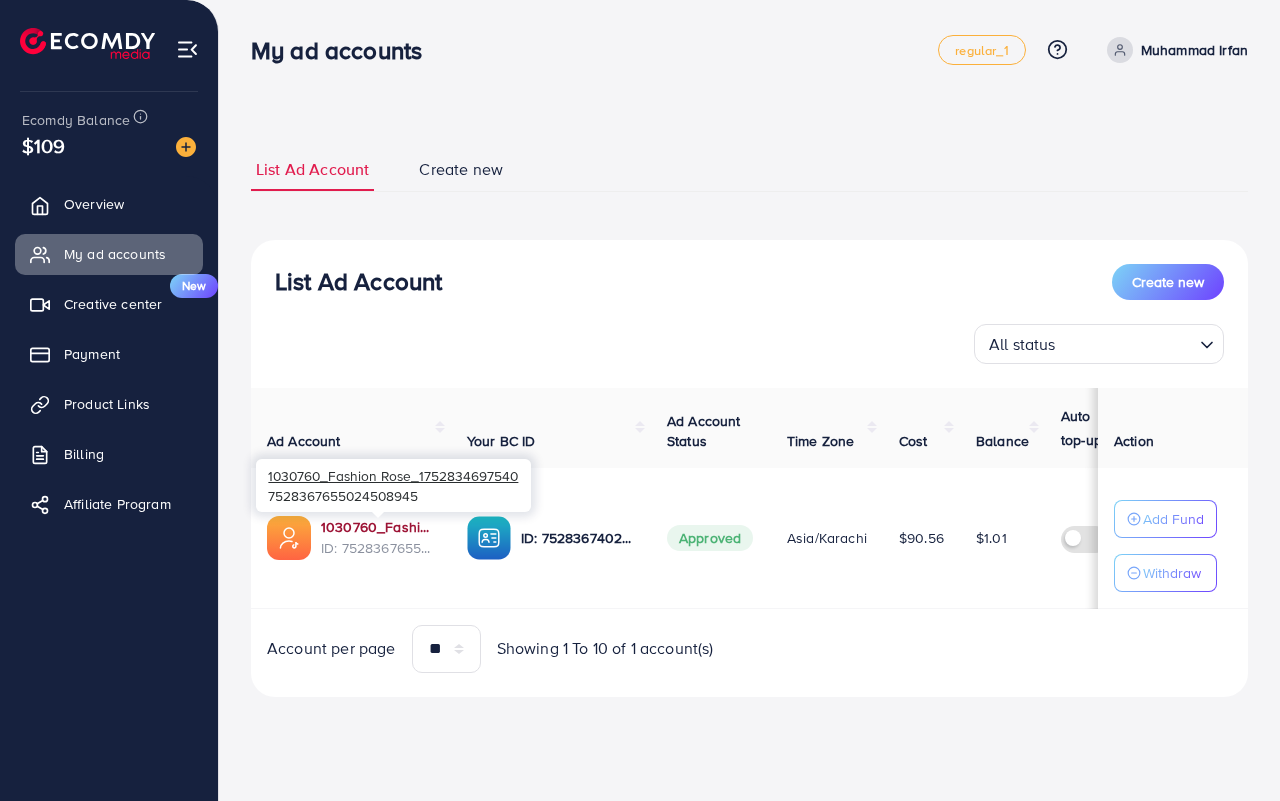 click on "1030760_Fashion Rose_1752834697540" at bounding box center (378, 527) 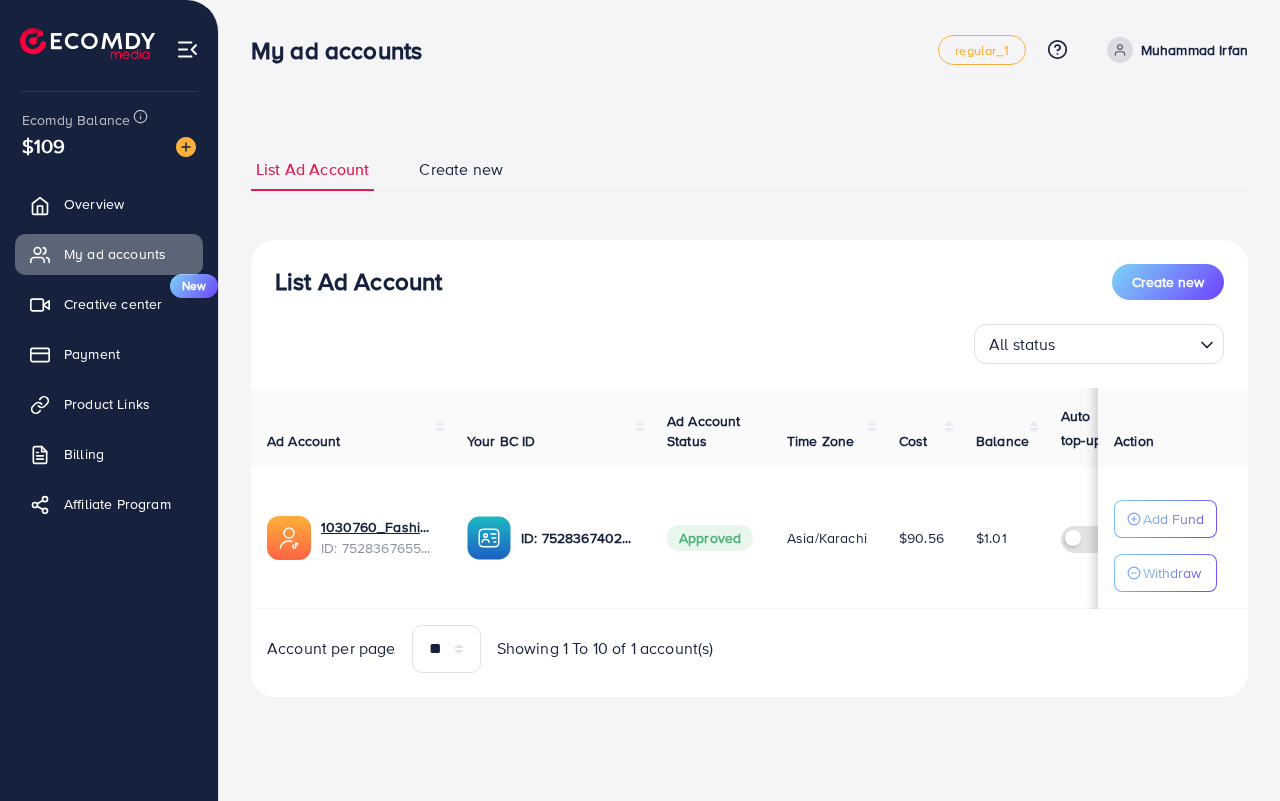 scroll, scrollTop: 0, scrollLeft: 0, axis: both 